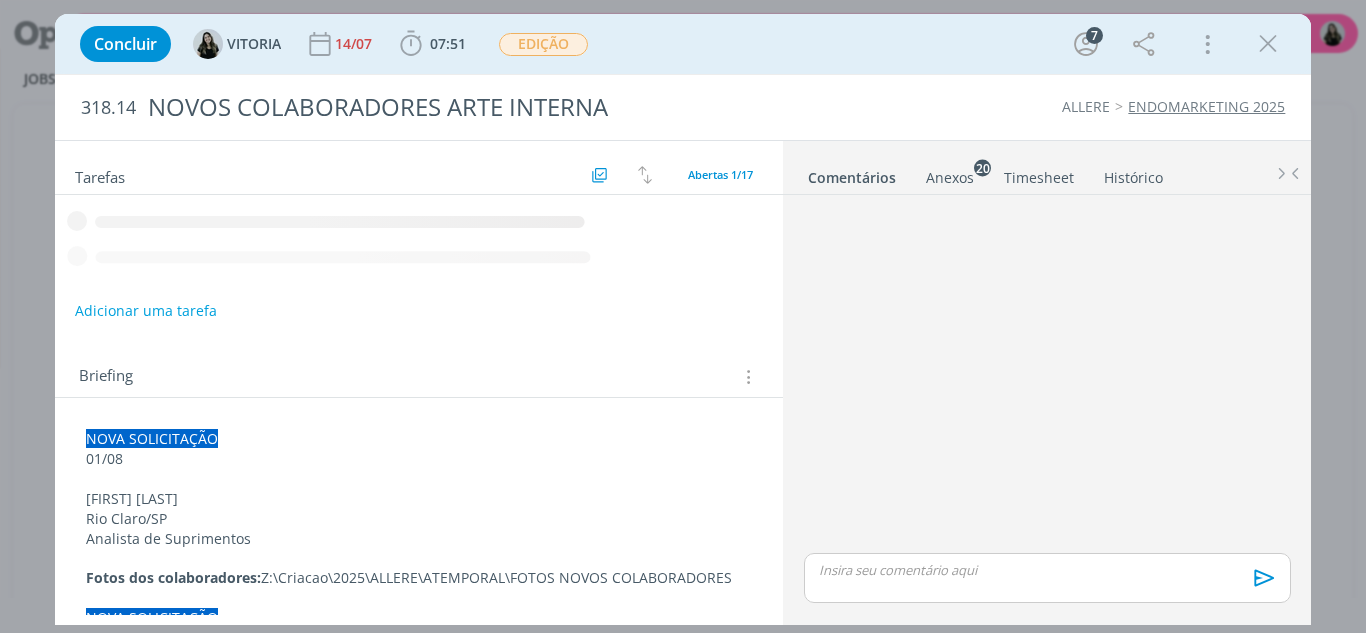 scroll, scrollTop: 0, scrollLeft: 0, axis: both 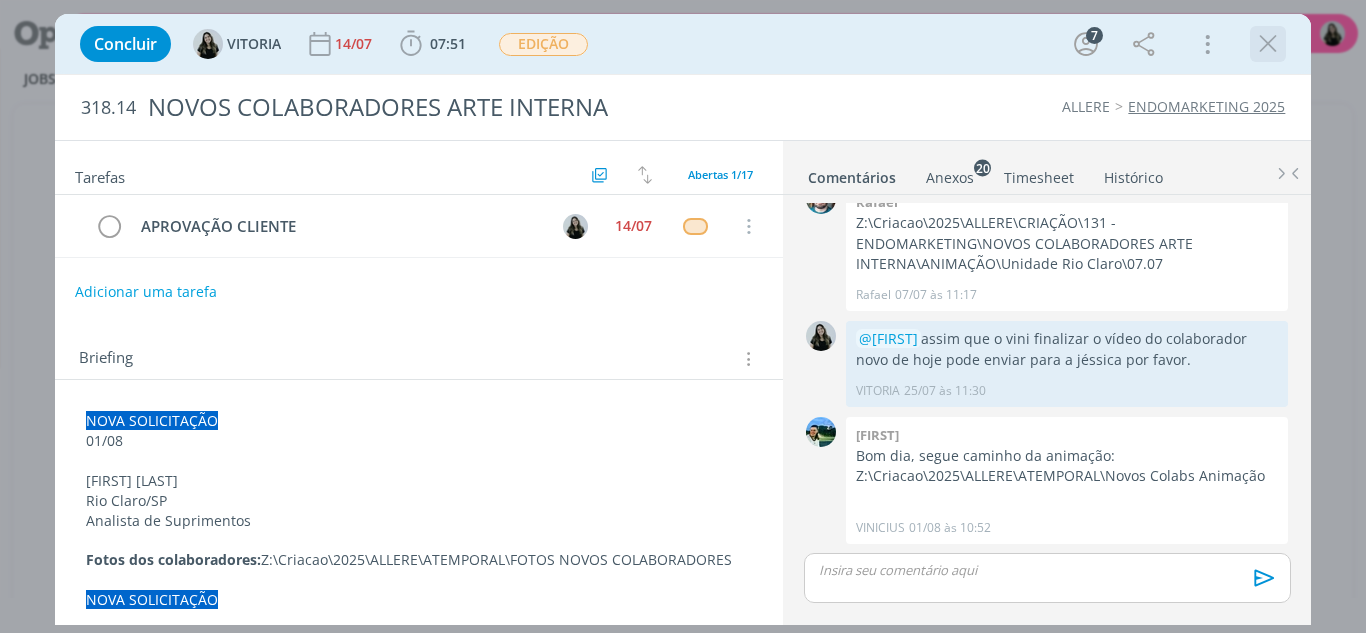 click at bounding box center (1268, 44) 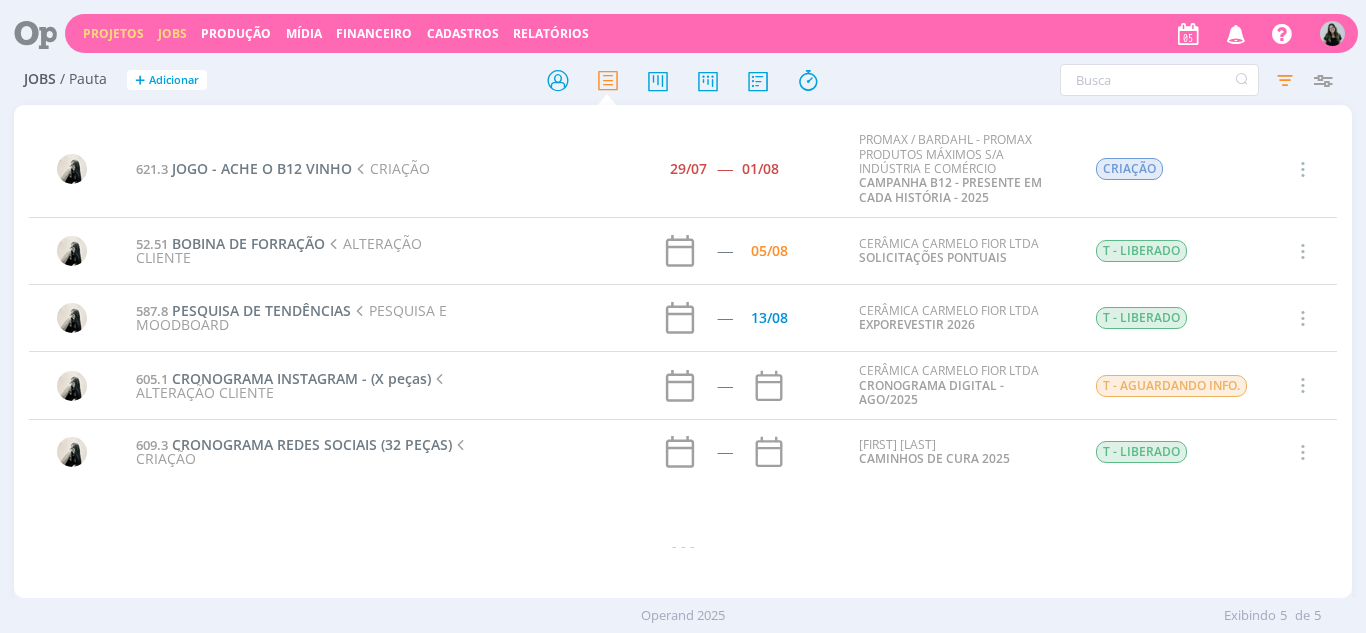 click on "Projetos
Jobs
Produção
Mídia
Financeiro
Cadastros
Relatórios
Notificações
Central de Ajuda
Área de Membros
Implantação orientada Consultoria [FIRST] Meu Perfil
Anexos
Timesheets
Configurações
Sair" at bounding box center [711, 33] 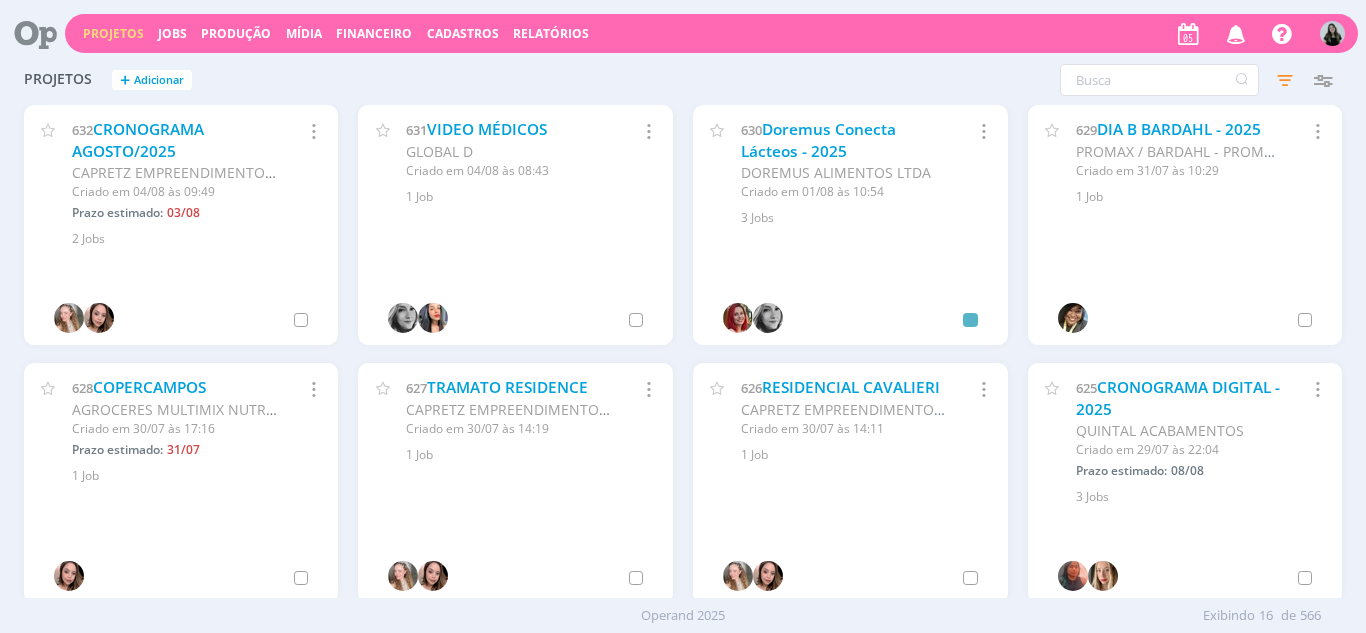 click on "Projetos + Adicionar" at bounding box center [181, 77] 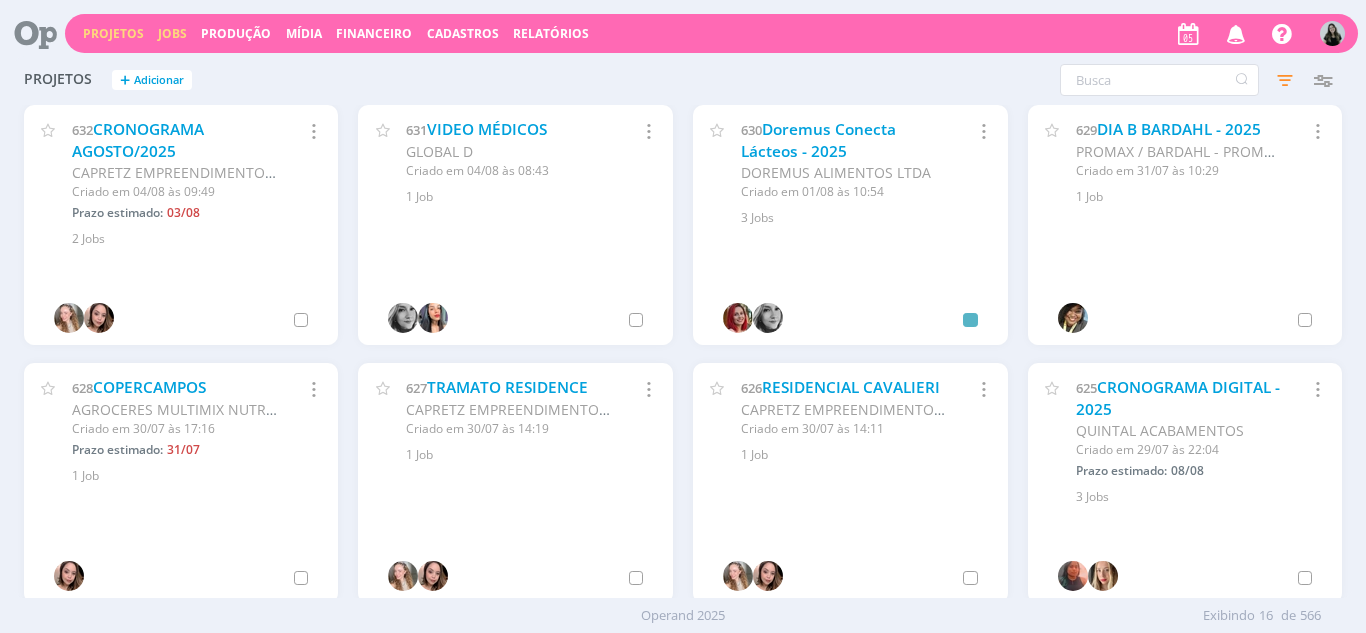 click on "Jobs" at bounding box center [172, 33] 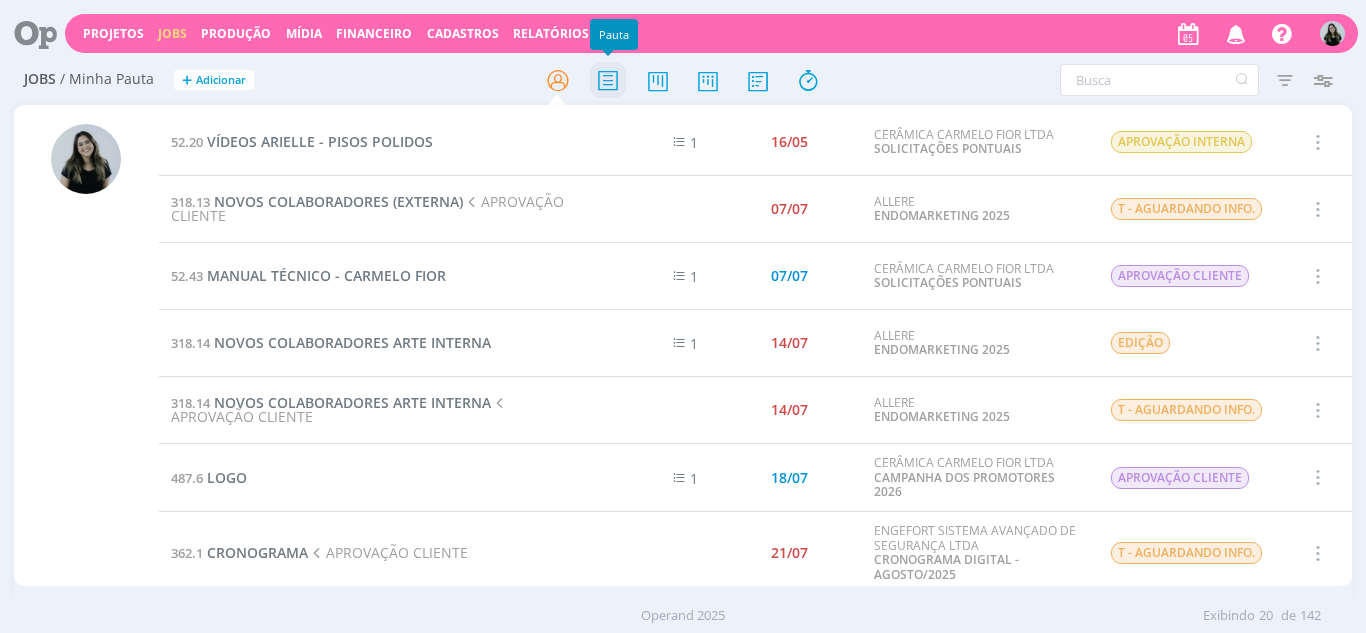 click at bounding box center (608, 80) 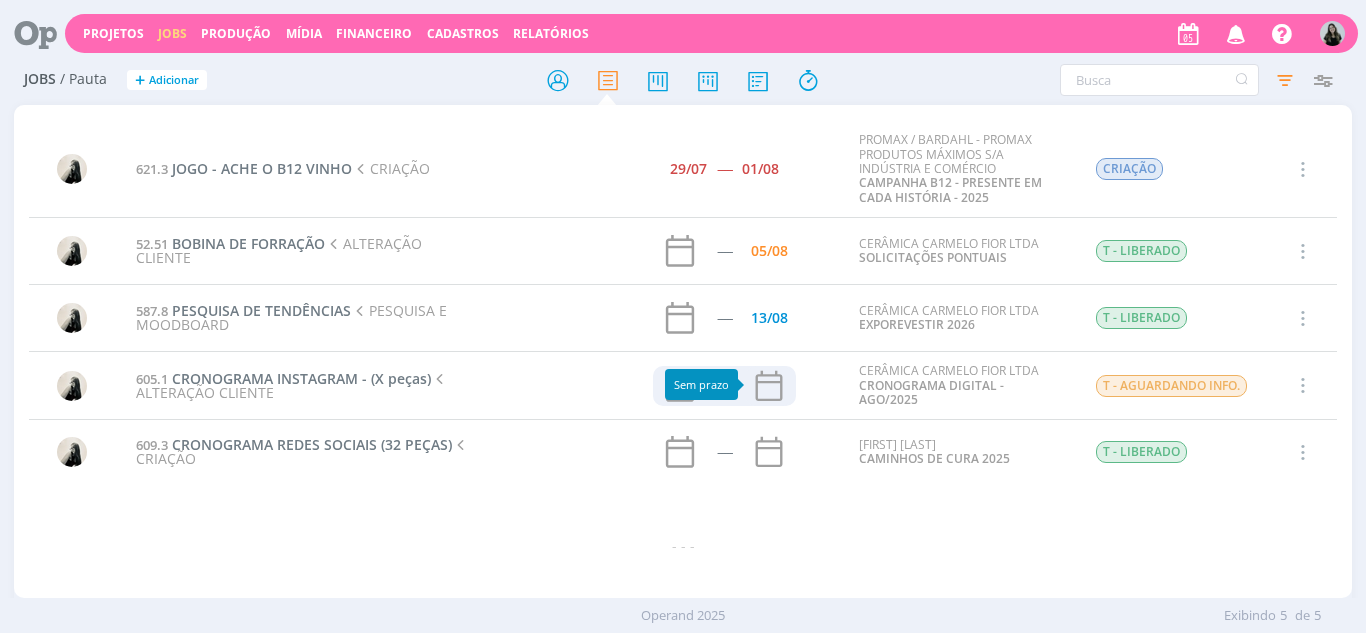 click 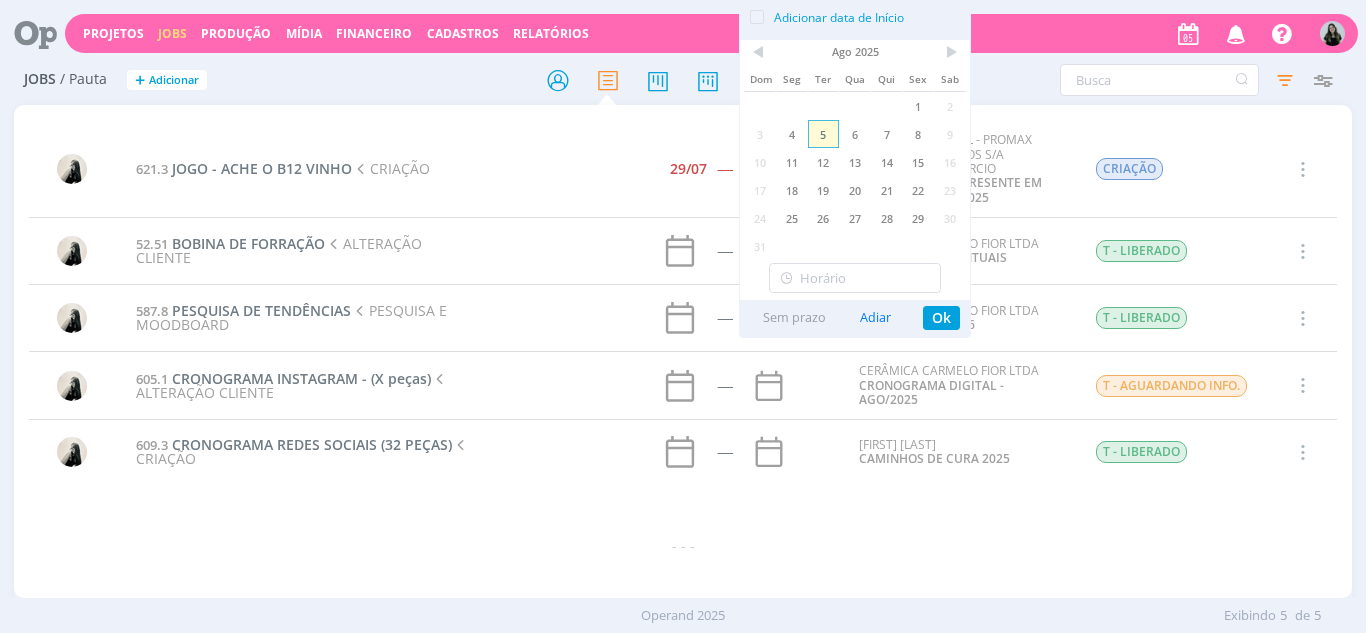 click on "5" at bounding box center (824, 134) 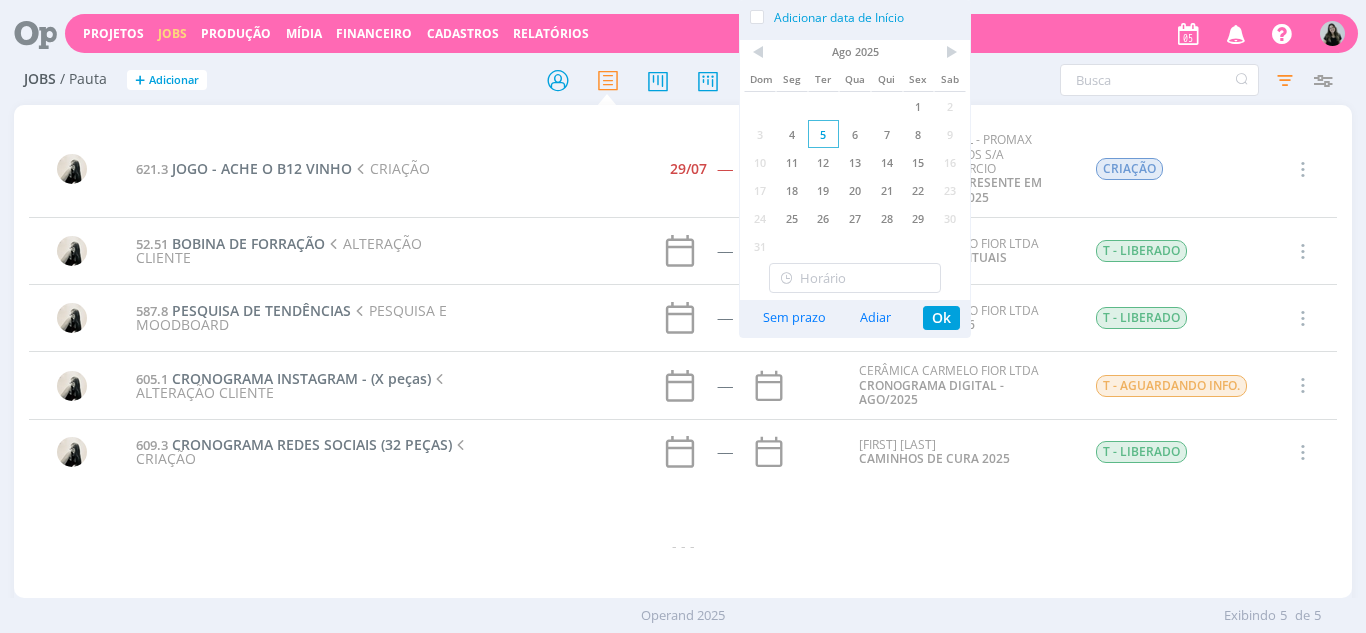 click on "5" at bounding box center (824, 134) 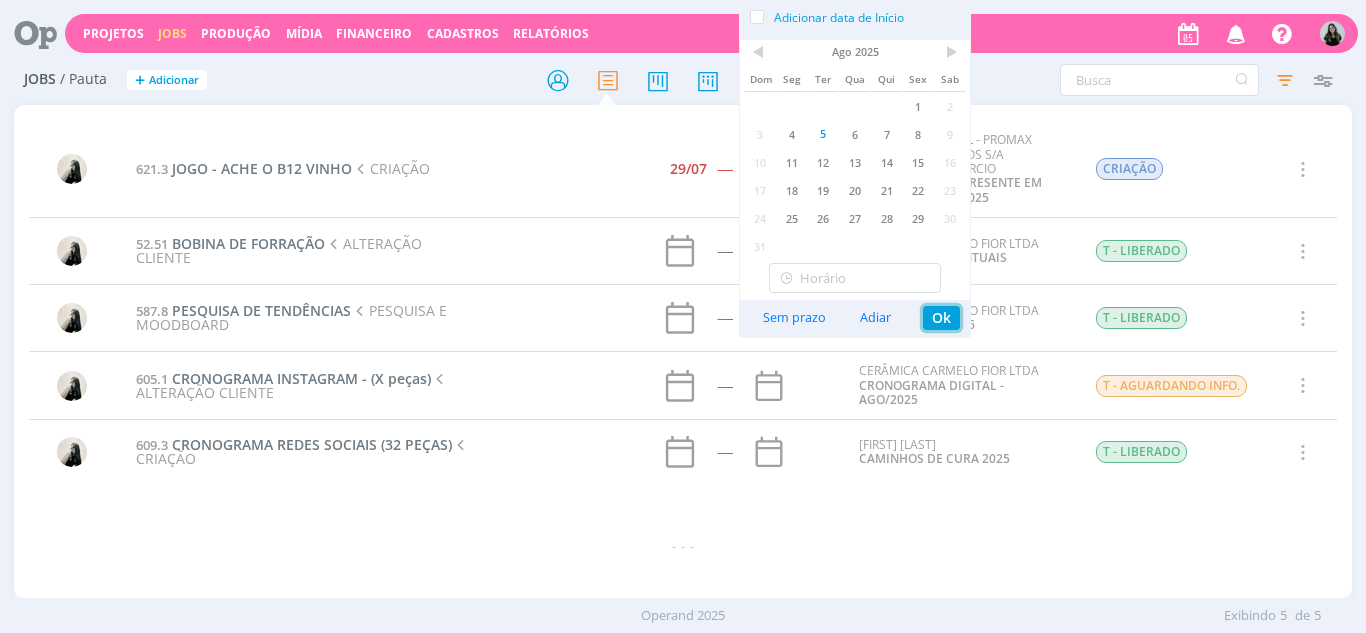 click on "Ok" at bounding box center (941, 318) 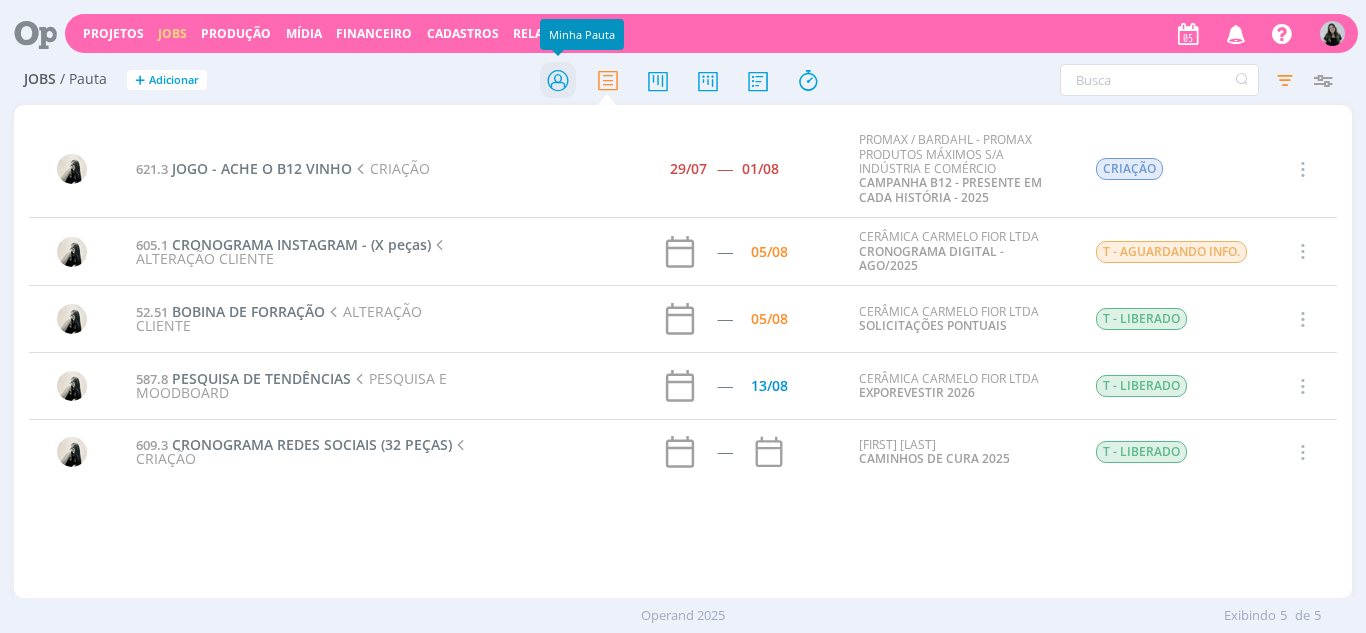 click at bounding box center (558, 80) 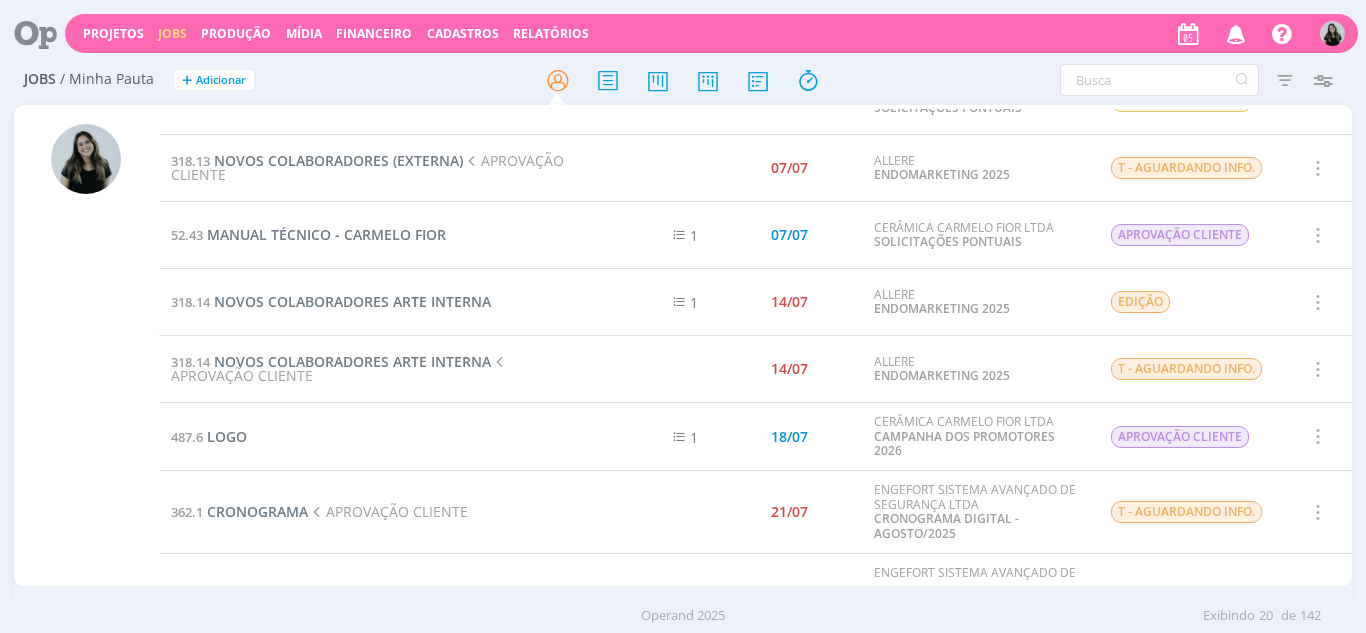 scroll, scrollTop: 0, scrollLeft: 0, axis: both 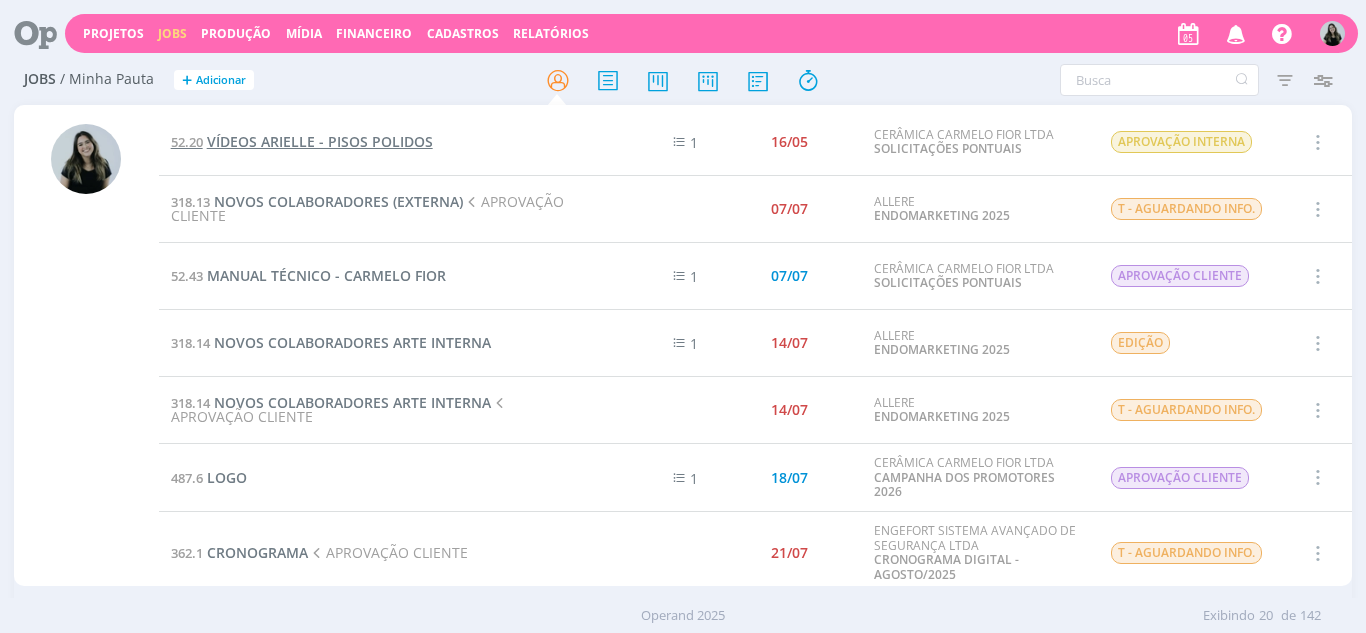 click on "VÍDEOS ARIELLE - PISOS POLIDOS" at bounding box center (320, 141) 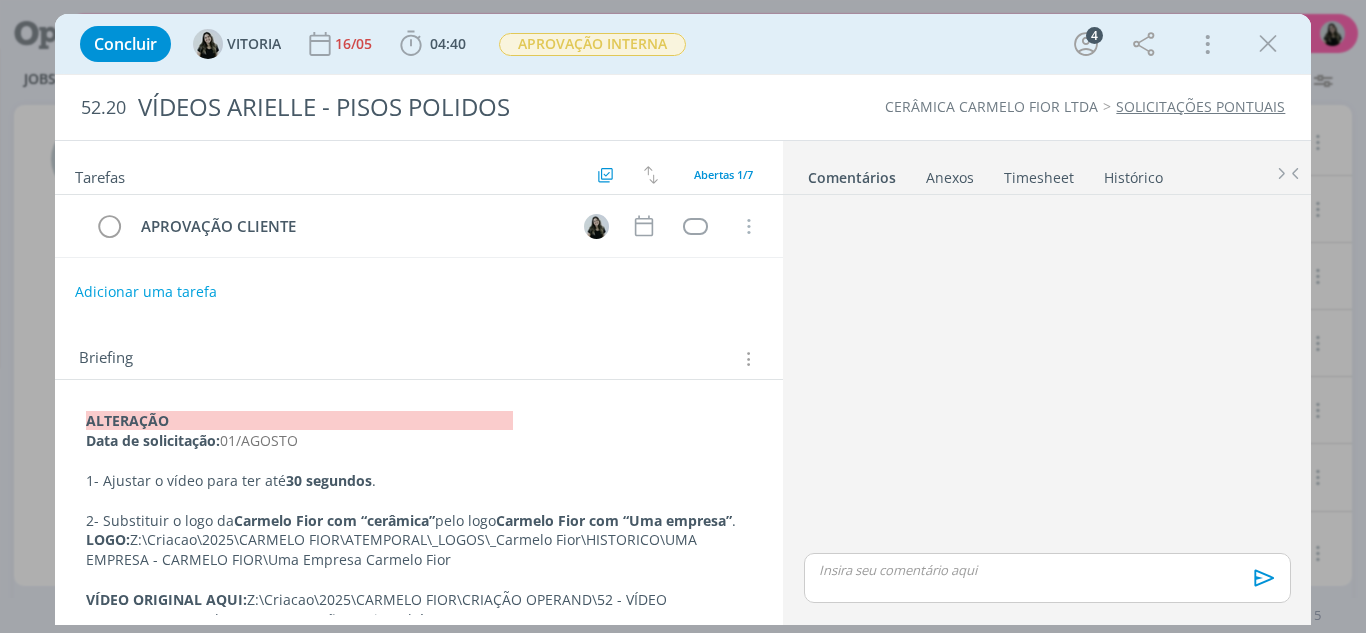 scroll, scrollTop: 10, scrollLeft: 0, axis: vertical 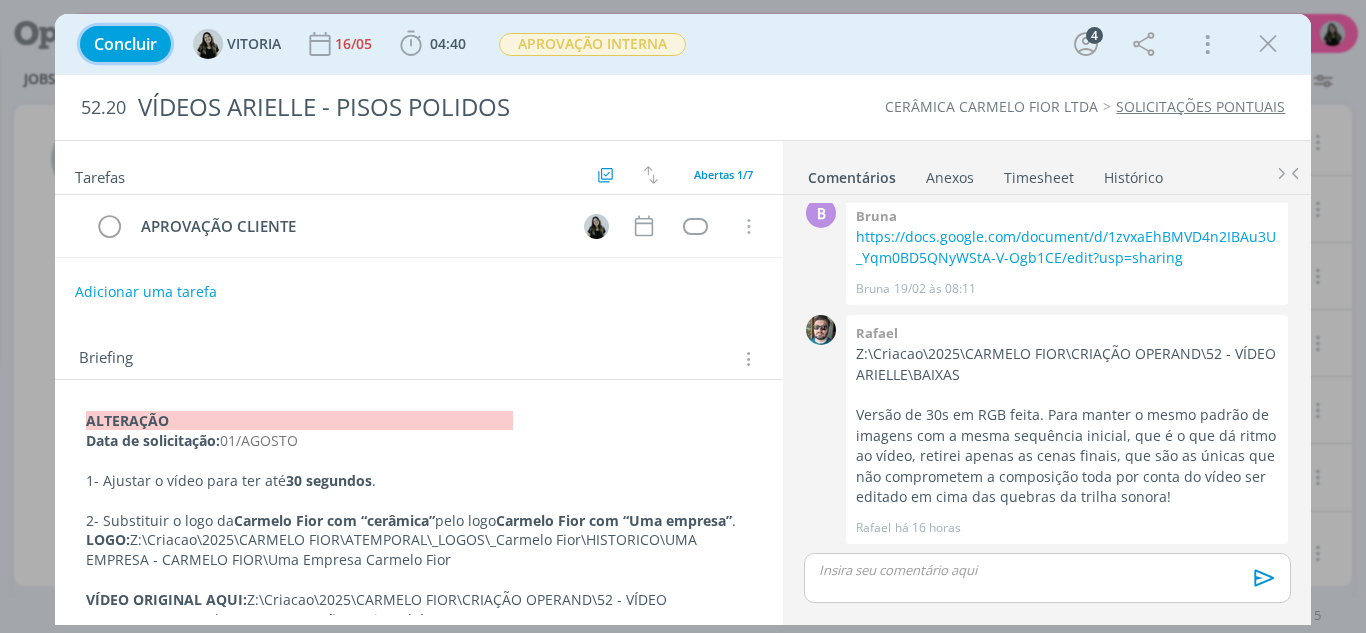 click on "Concluir" at bounding box center [125, 44] 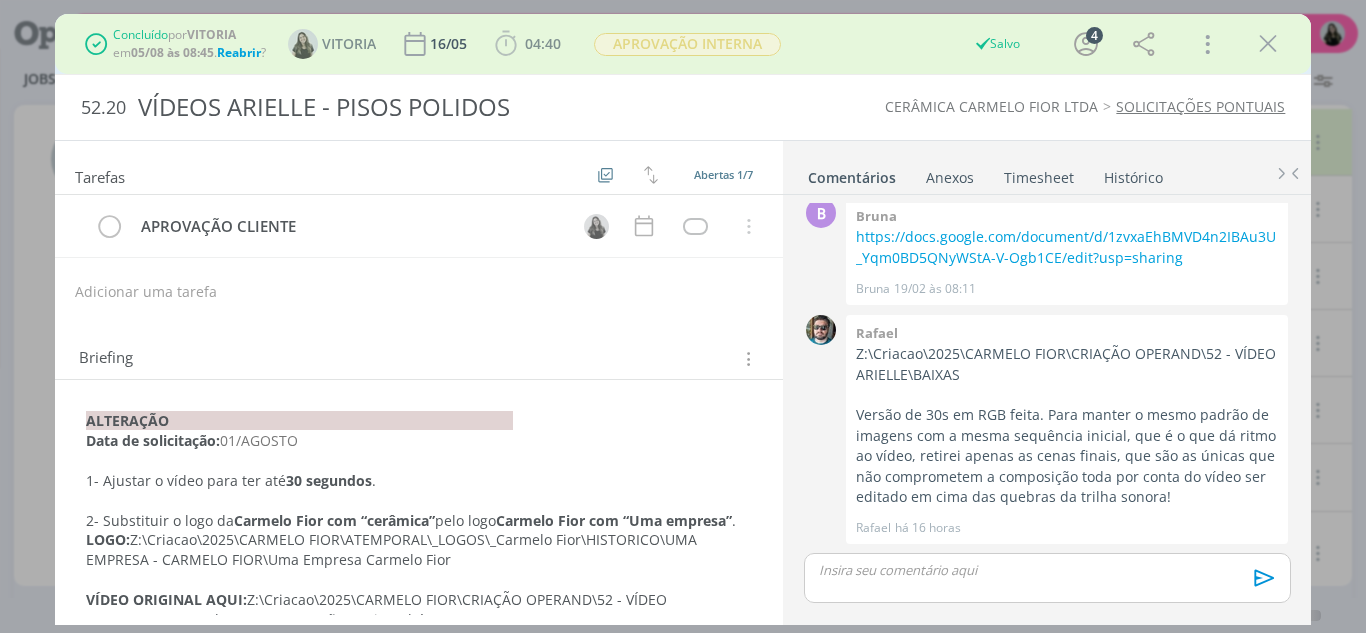 drag, startPoint x: 1281, startPoint y: 43, endPoint x: 1206, endPoint y: 54, distance: 75.802376 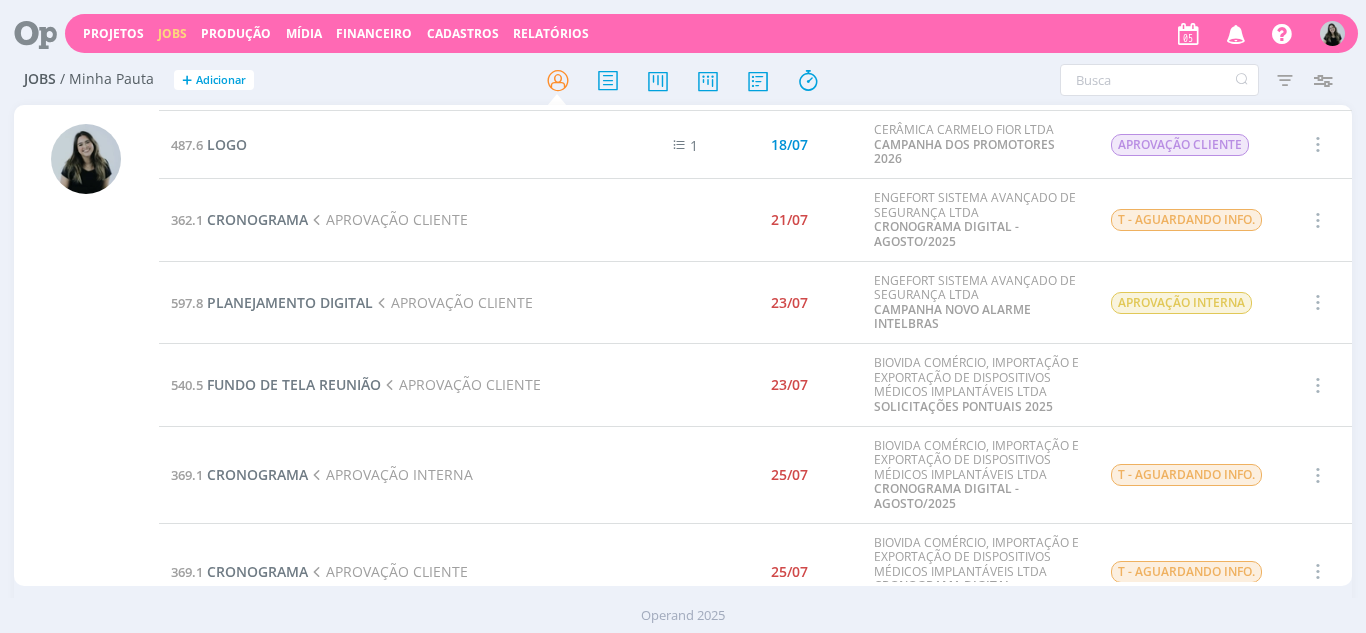 scroll, scrollTop: 269, scrollLeft: 0, axis: vertical 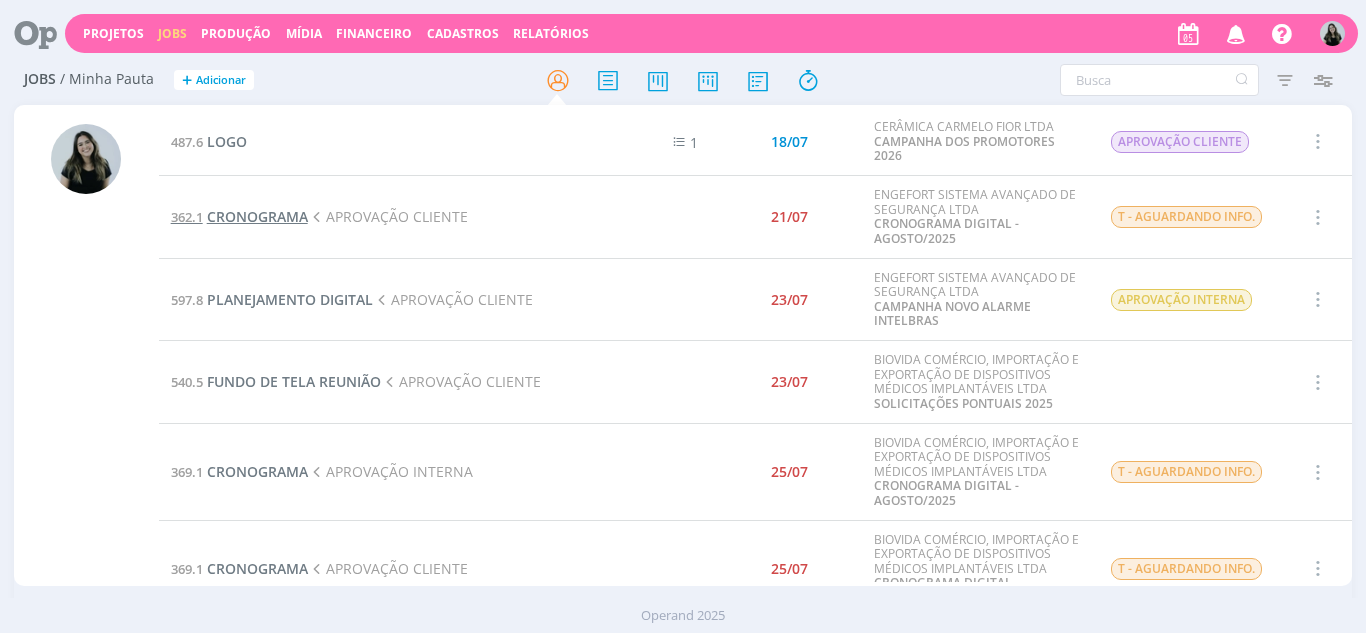 click on "CRONOGRAMA" at bounding box center (257, 216) 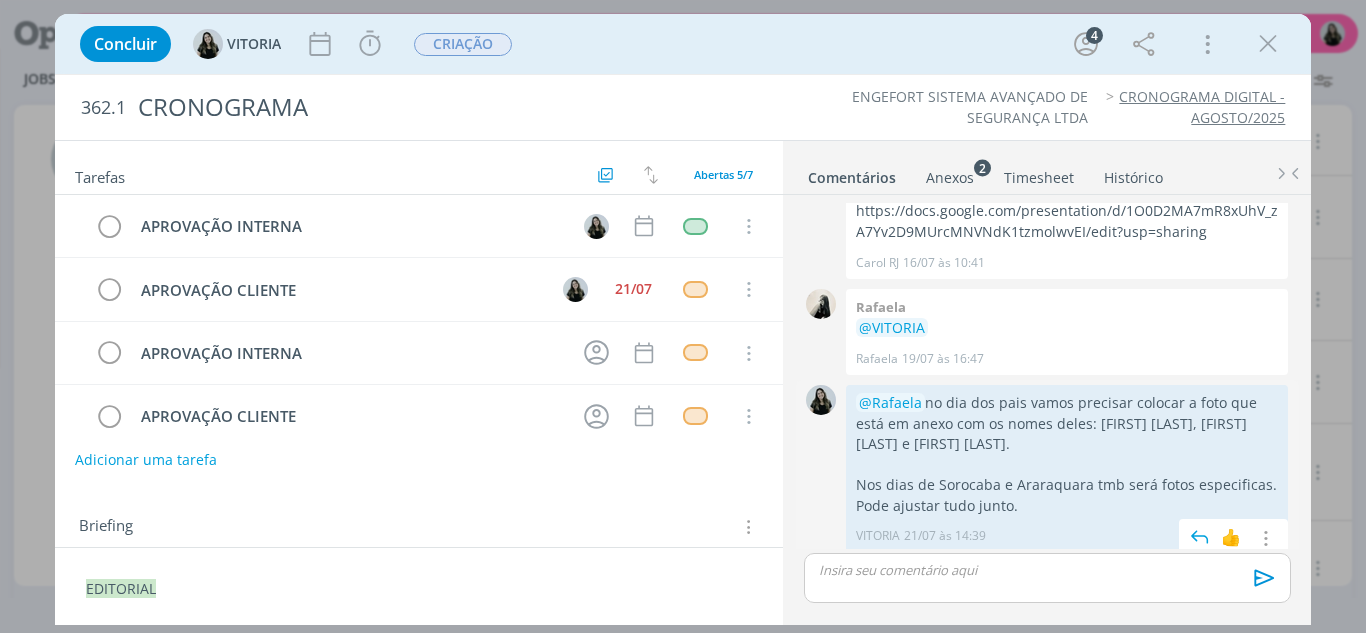 scroll, scrollTop: 0, scrollLeft: 0, axis: both 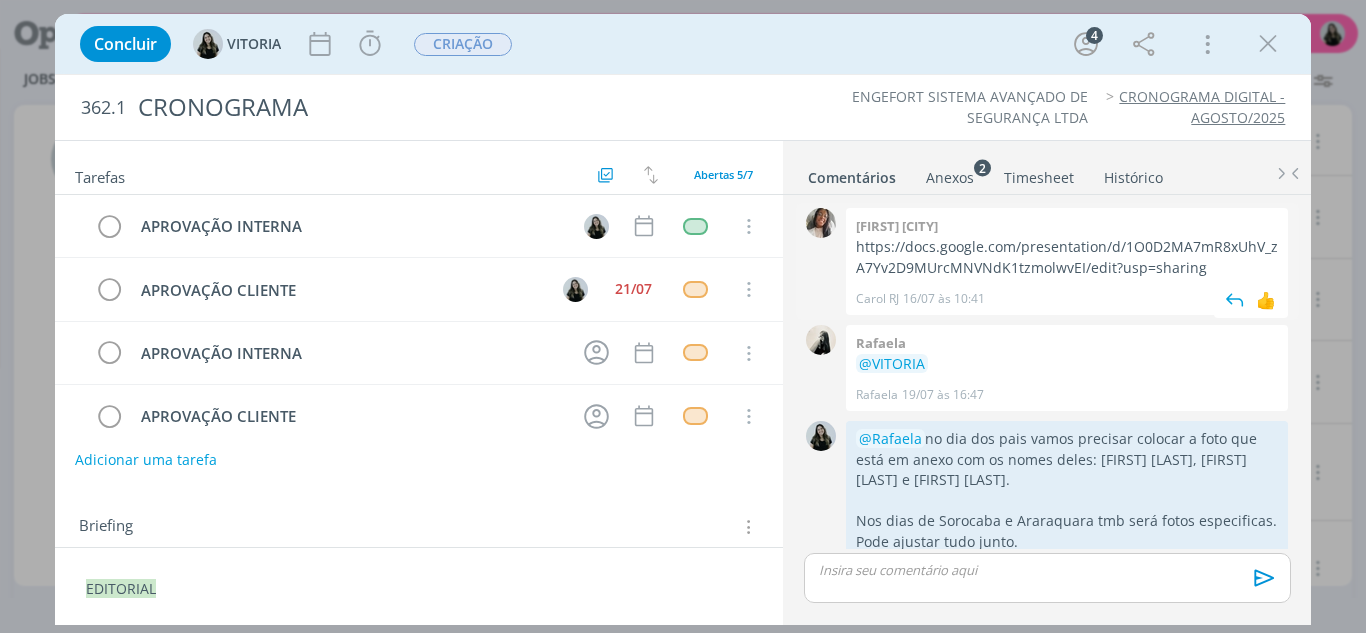 click on "https://docs.google.com/presentation/d/1O0D2MA7mR8xUhV_zA7Yv2D9MUrcMNVNdK1tzmolwvEI/edit?usp=sharing" at bounding box center [1067, 257] 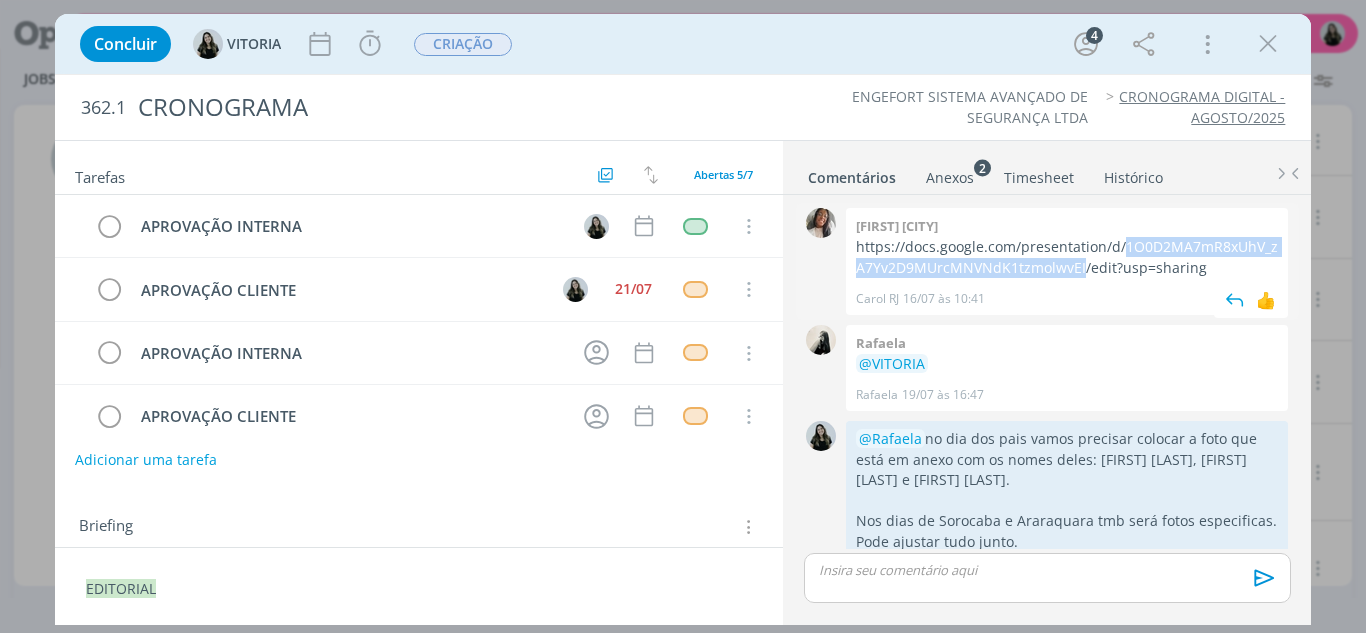 click on "https://docs.google.com/presentation/d/1O0D2MA7mR8xUhV_zA7Yv2D9MUrcMNVNdK1tzmolwvEI/edit?usp=sharing" at bounding box center [1067, 257] 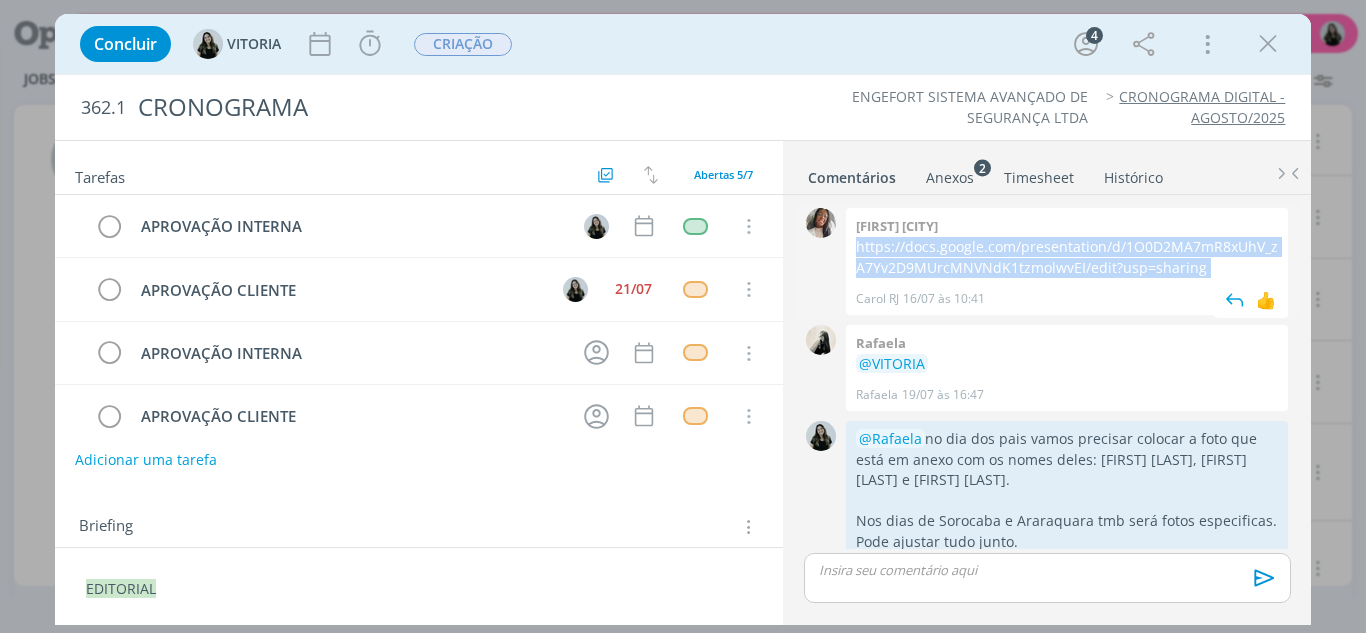 click on "https://docs.google.com/presentation/d/1O0D2MA7mR8xUhV_zA7Yv2D9MUrcMNVNdK1tzmolwvEI/edit?usp=sharing" at bounding box center (1067, 257) 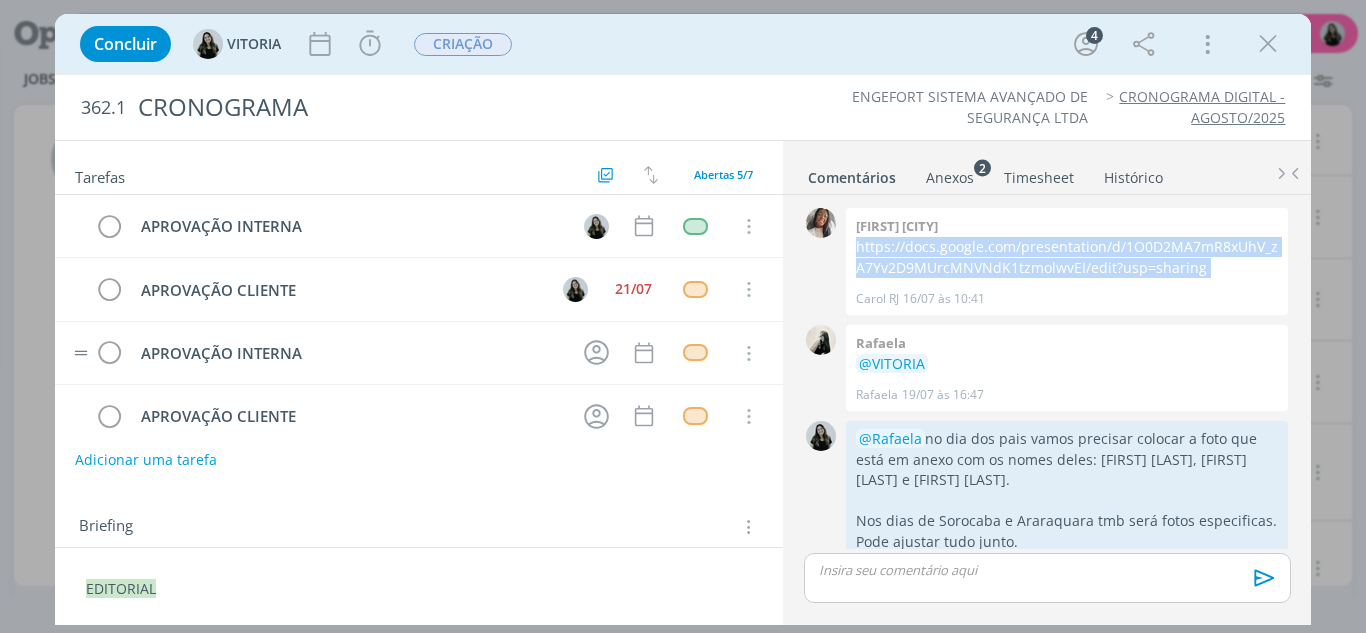 scroll, scrollTop: 85, scrollLeft: 0, axis: vertical 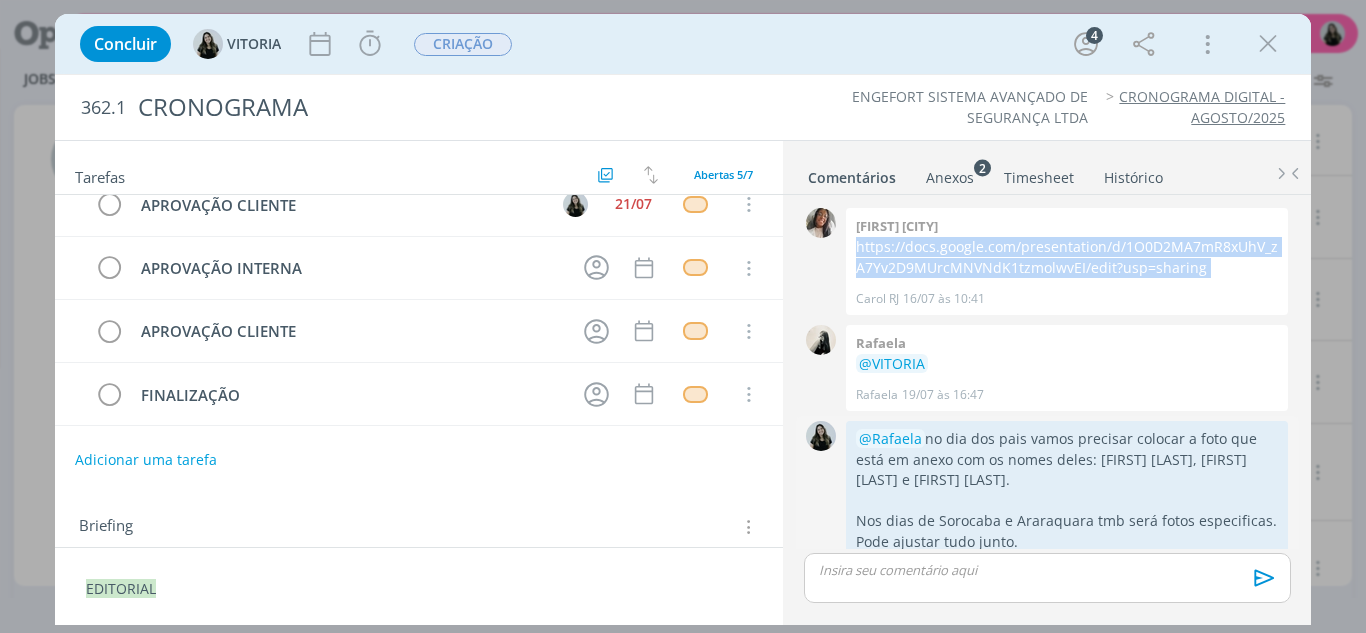 copy on "https://docs.google.com/presentation/d/1O0D2MA7mR8xUhV_zA7Yv2D9MUrcMNVNdK1tzmolwvEI/edit?usp=sharing" 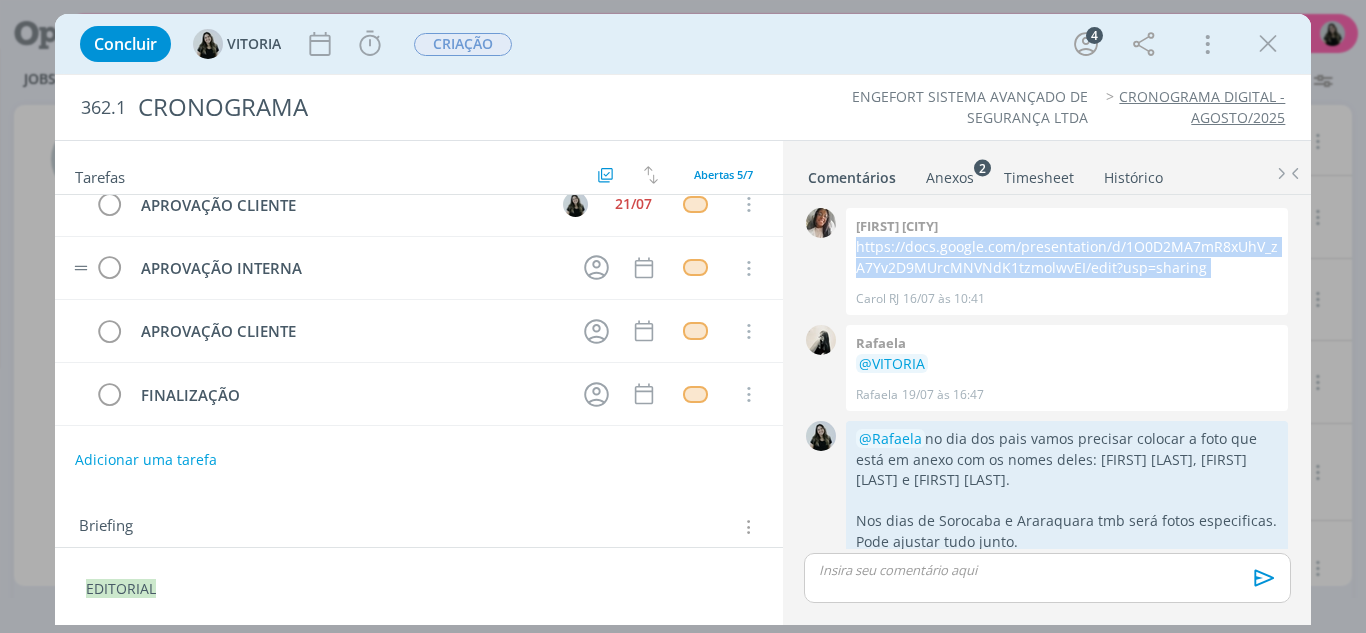 scroll, scrollTop: 0, scrollLeft: 0, axis: both 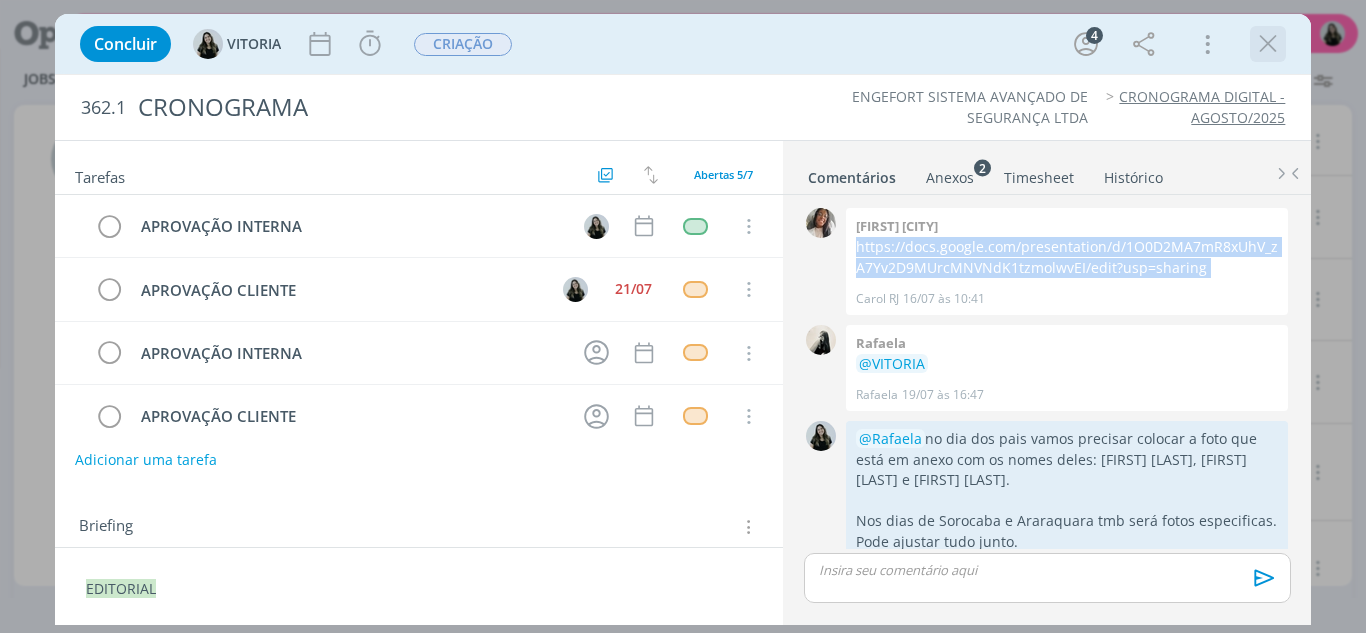 click at bounding box center (1268, 44) 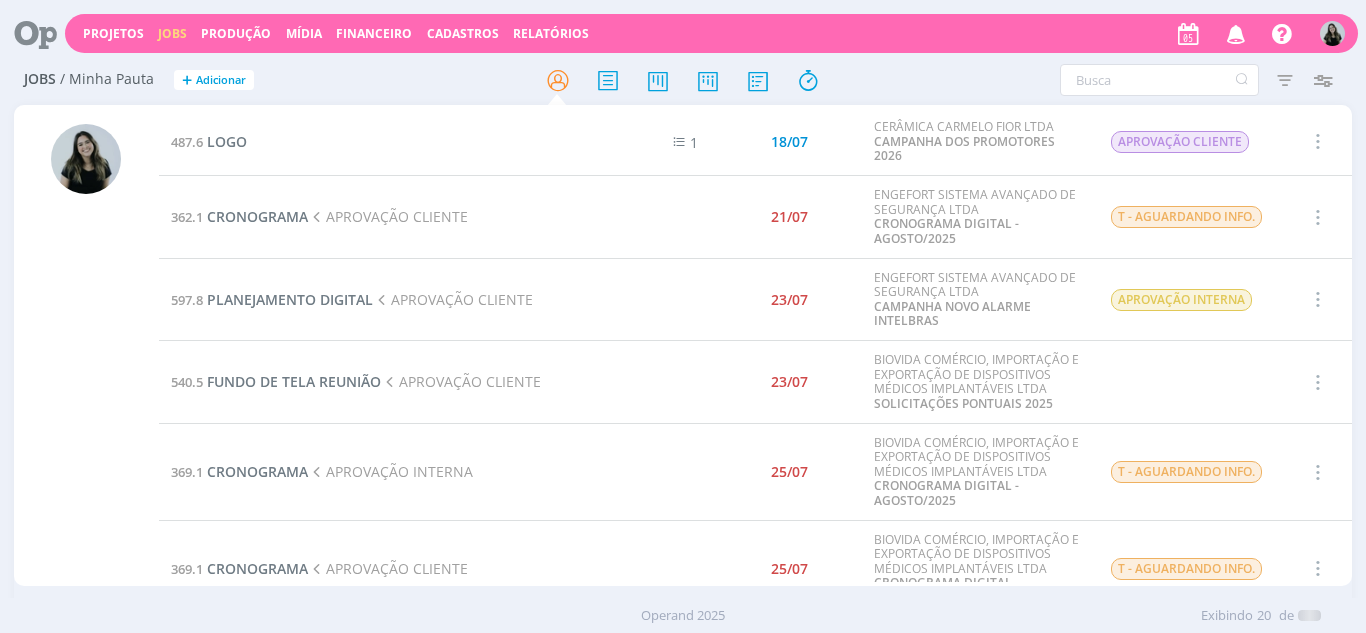 click at bounding box center (1236, 33) 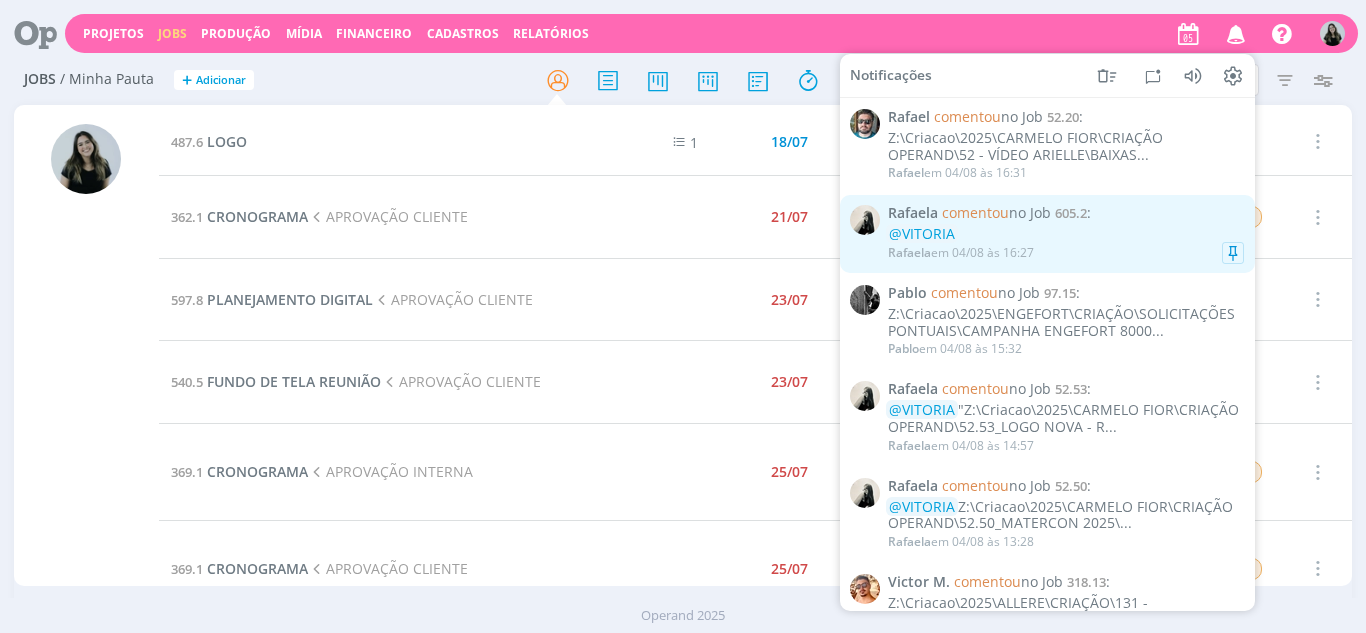 click on "[FIRST]
em [DATE] às [TIME]" at bounding box center [961, 253] 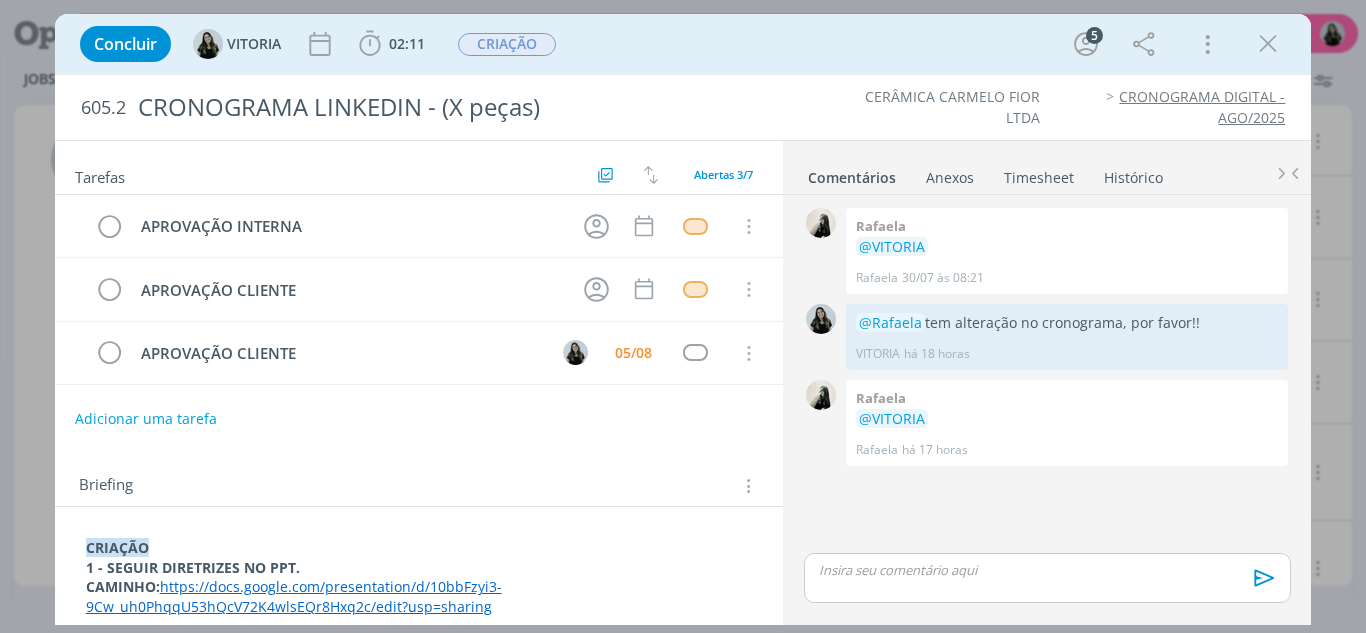 scroll, scrollTop: 83, scrollLeft: 0, axis: vertical 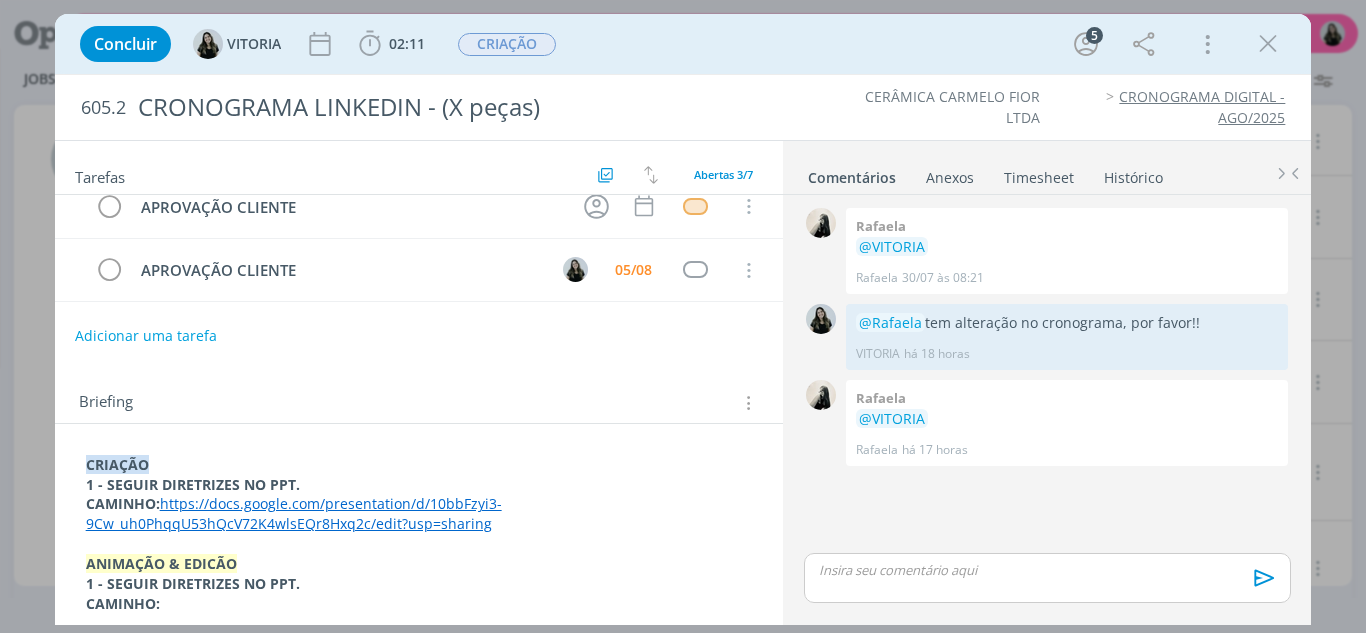 click on "https://docs.google.com/presentation/d/10bbFzyi3-9Cw_uh0PhqqU53hQcV72K4wlsEQr8Hxq2c/edit?usp=sharing" at bounding box center [294, 513] 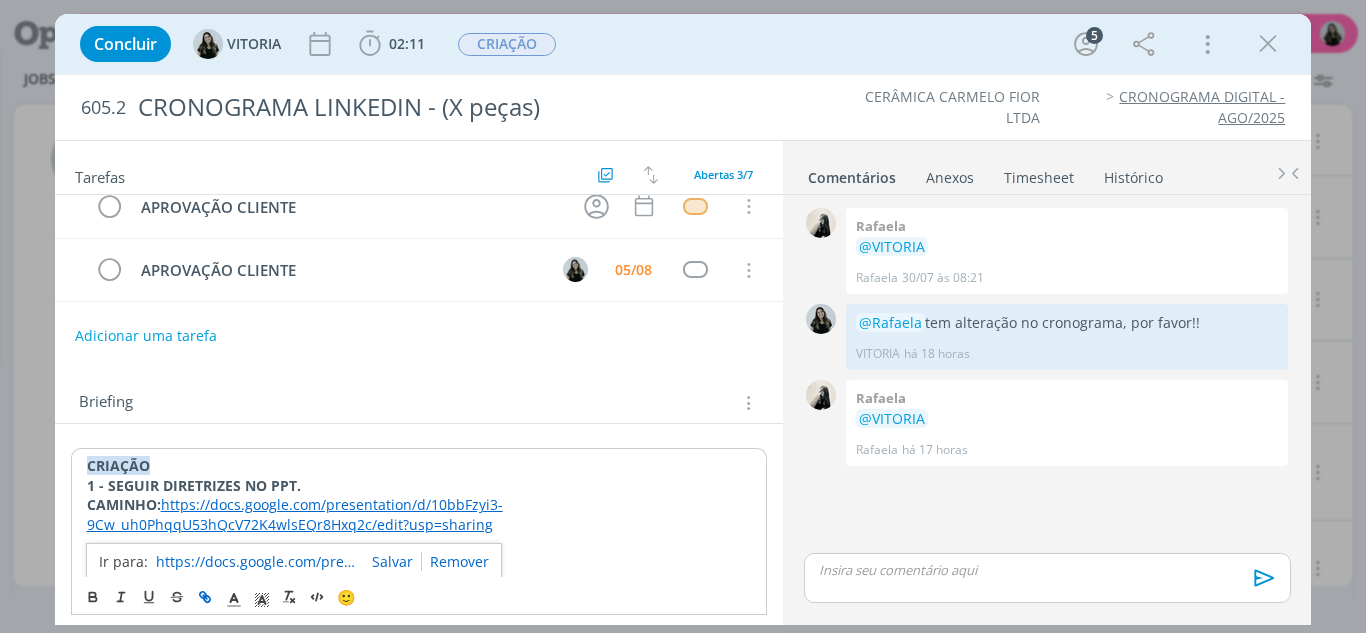 click on "https://docs.google.com/presentation/d/10bbFzyi3-9Cw_uh0PhqqU53hQcV72K4wlsEQr8Hxq2c/edit?usp=sharing" at bounding box center [256, 562] 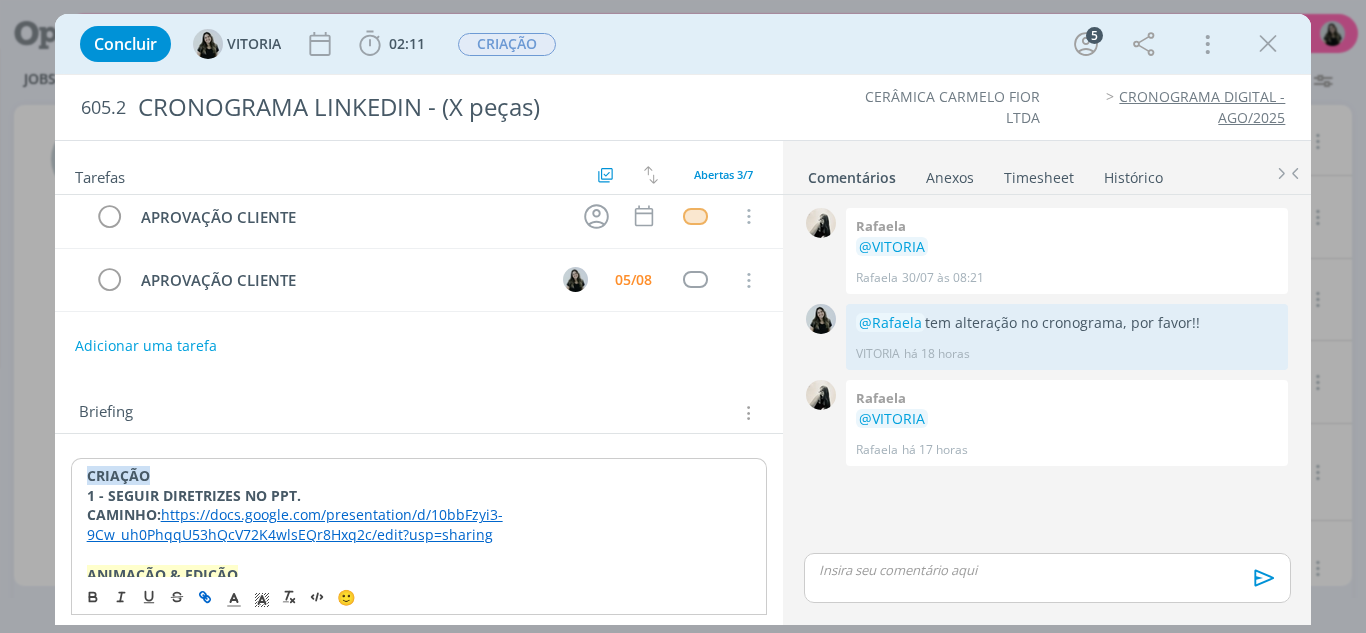 scroll, scrollTop: 0, scrollLeft: 0, axis: both 